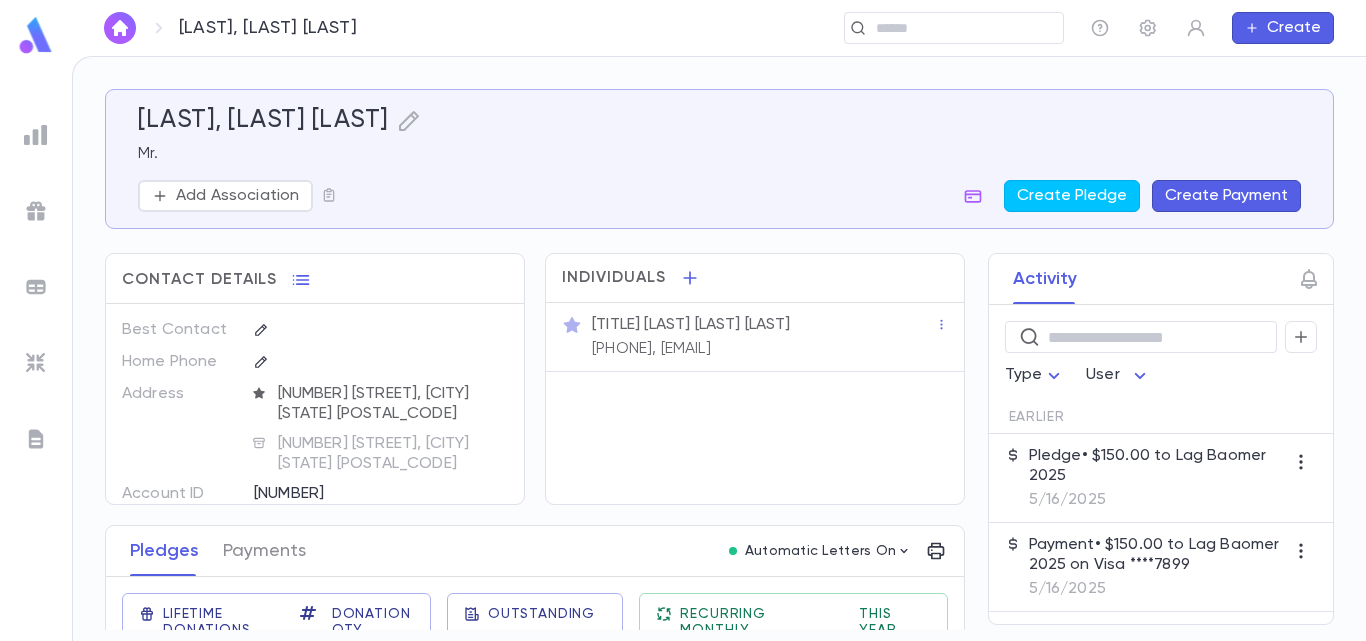 scroll, scrollTop: 0, scrollLeft: 0, axis: both 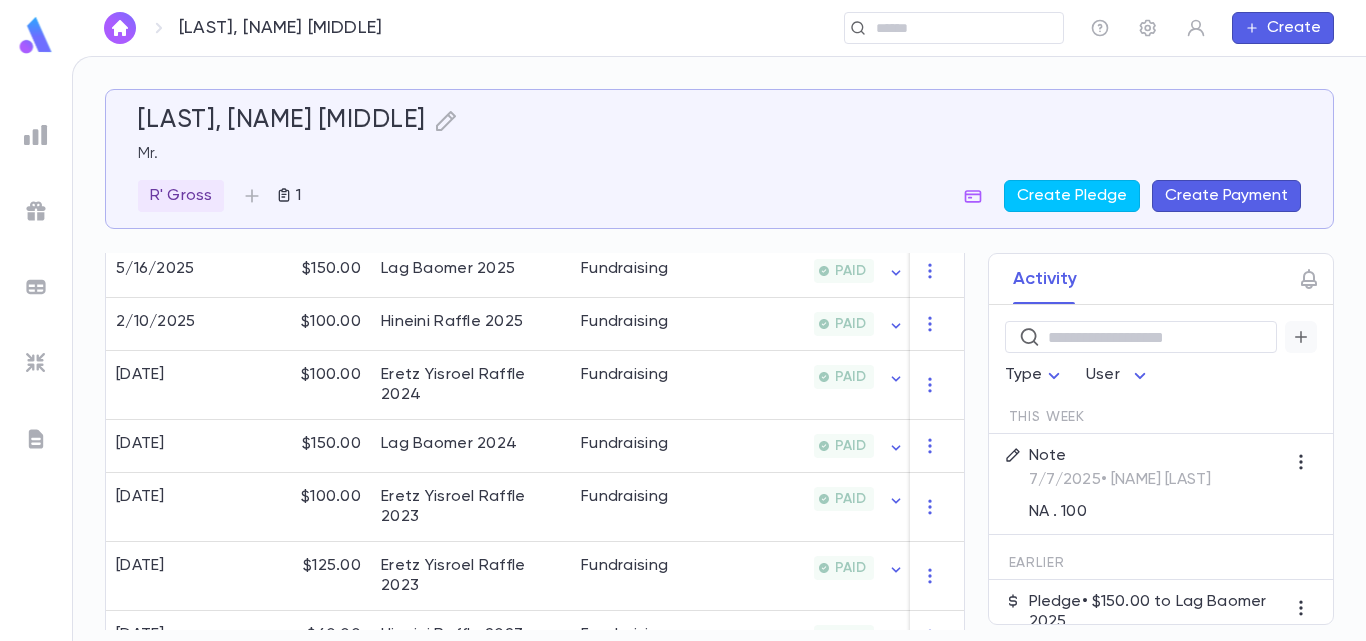 click at bounding box center [1301, 337] 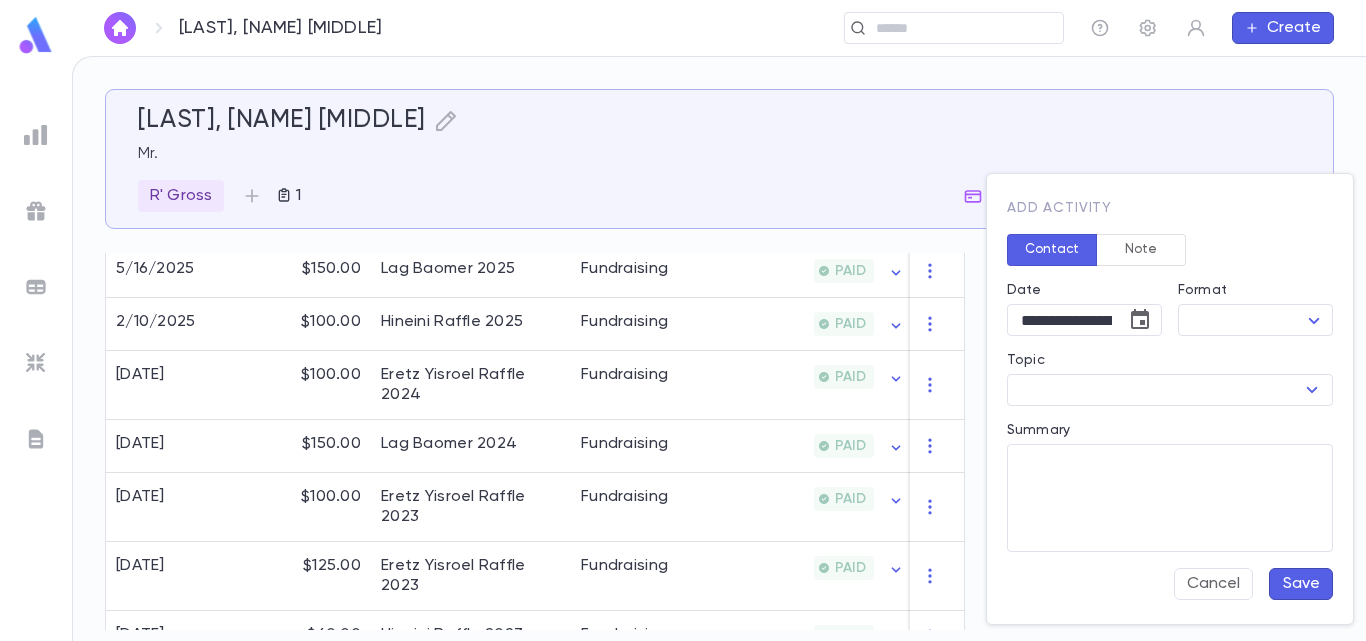 click on "Note" at bounding box center (1141, 250) 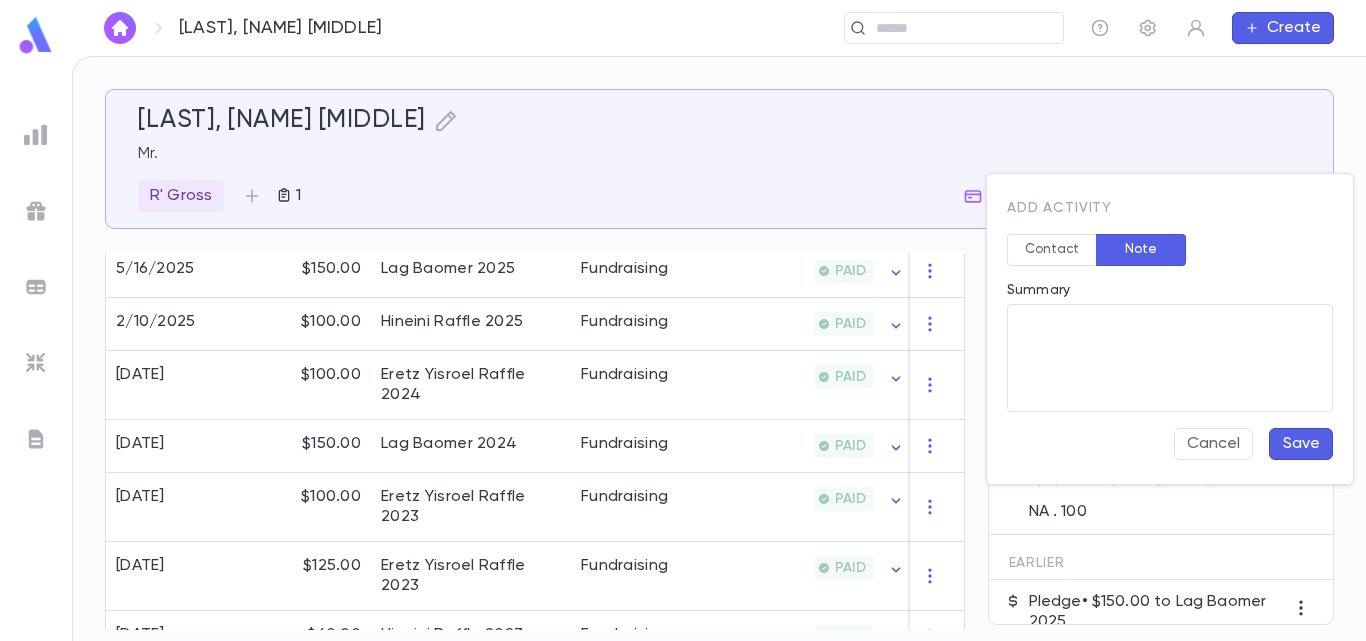 click at bounding box center (683, 320) 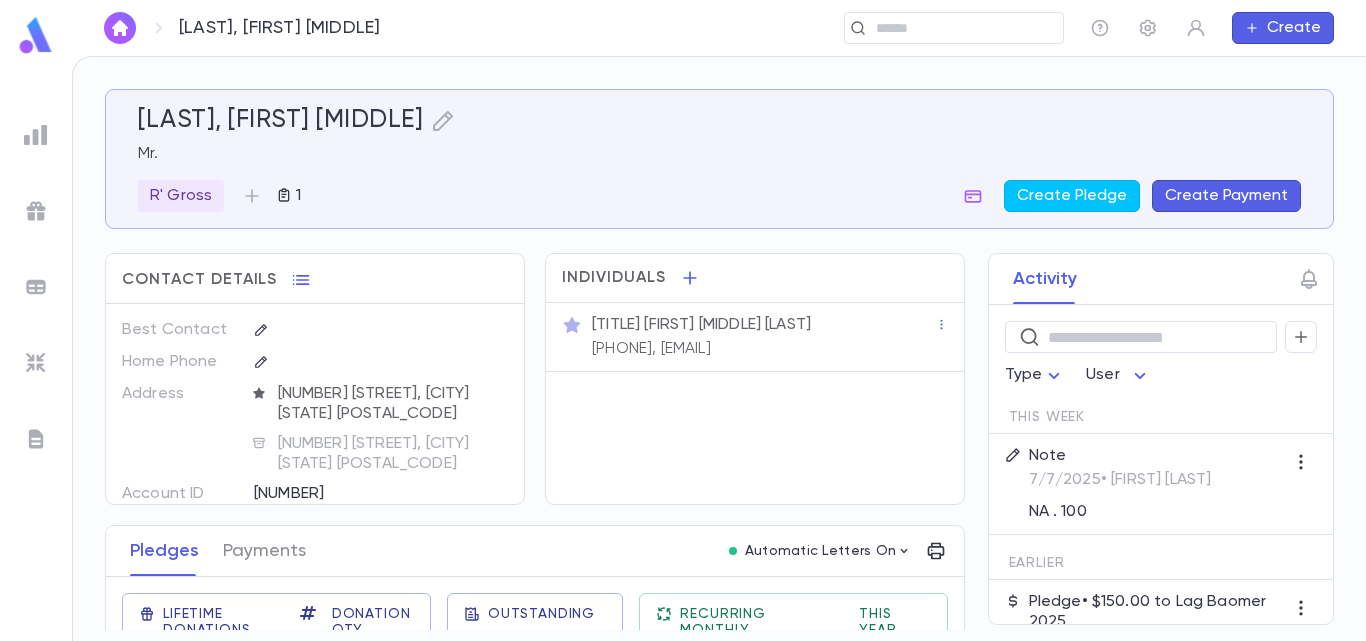 scroll, scrollTop: 0, scrollLeft: 0, axis: both 